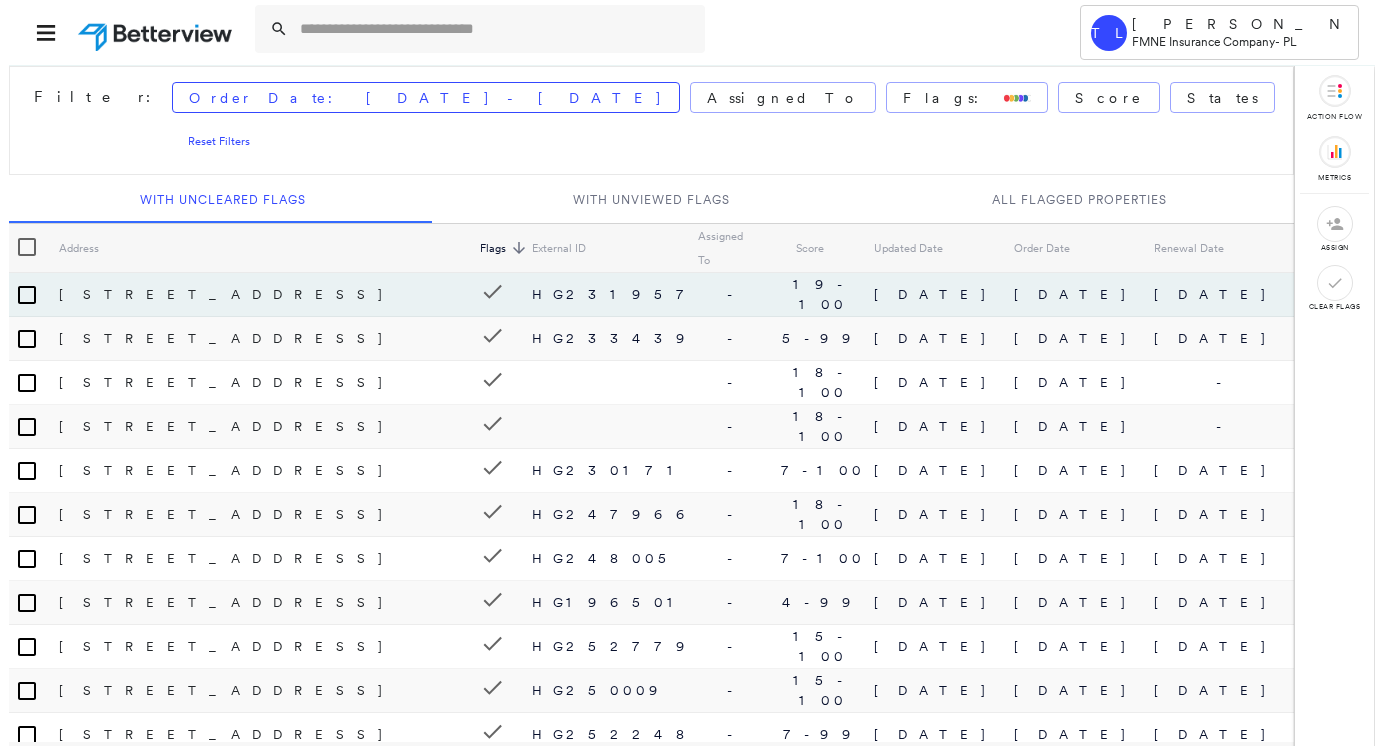 scroll, scrollTop: 0, scrollLeft: 0, axis: both 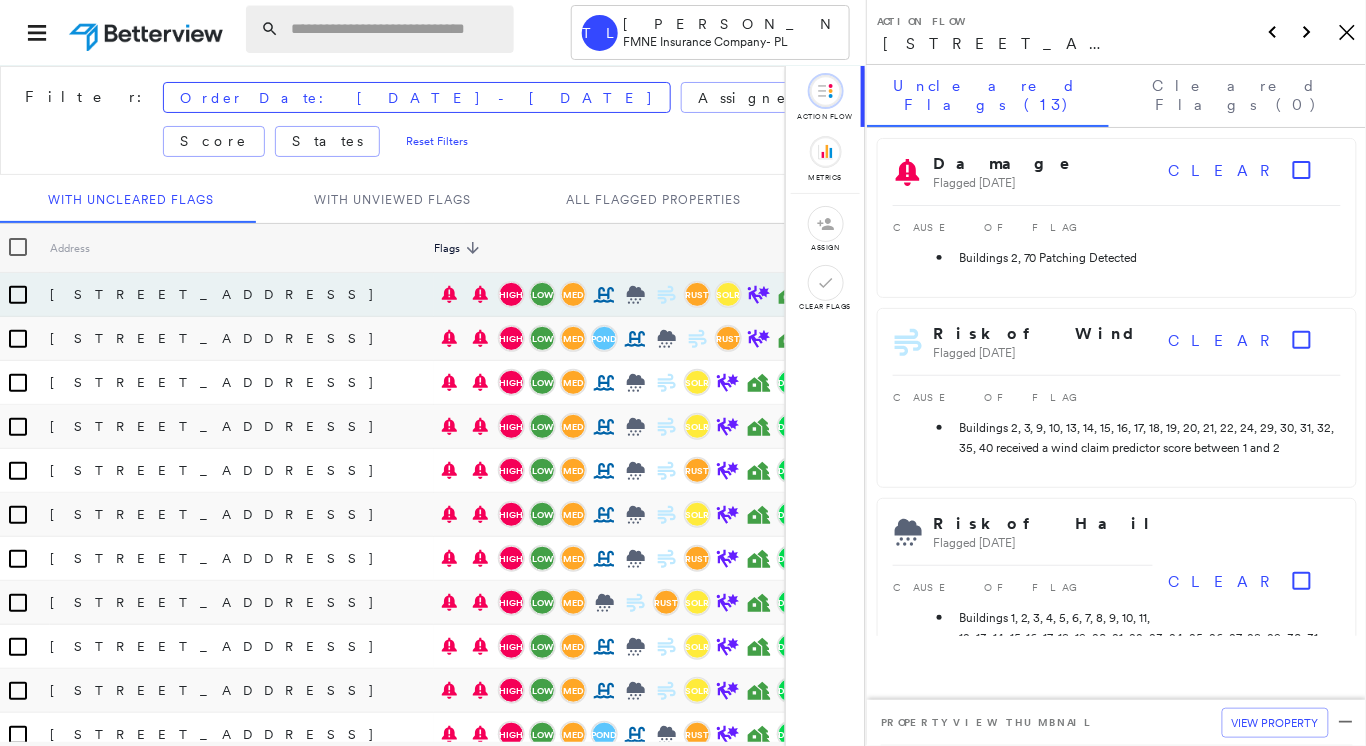 click at bounding box center (396, 29) 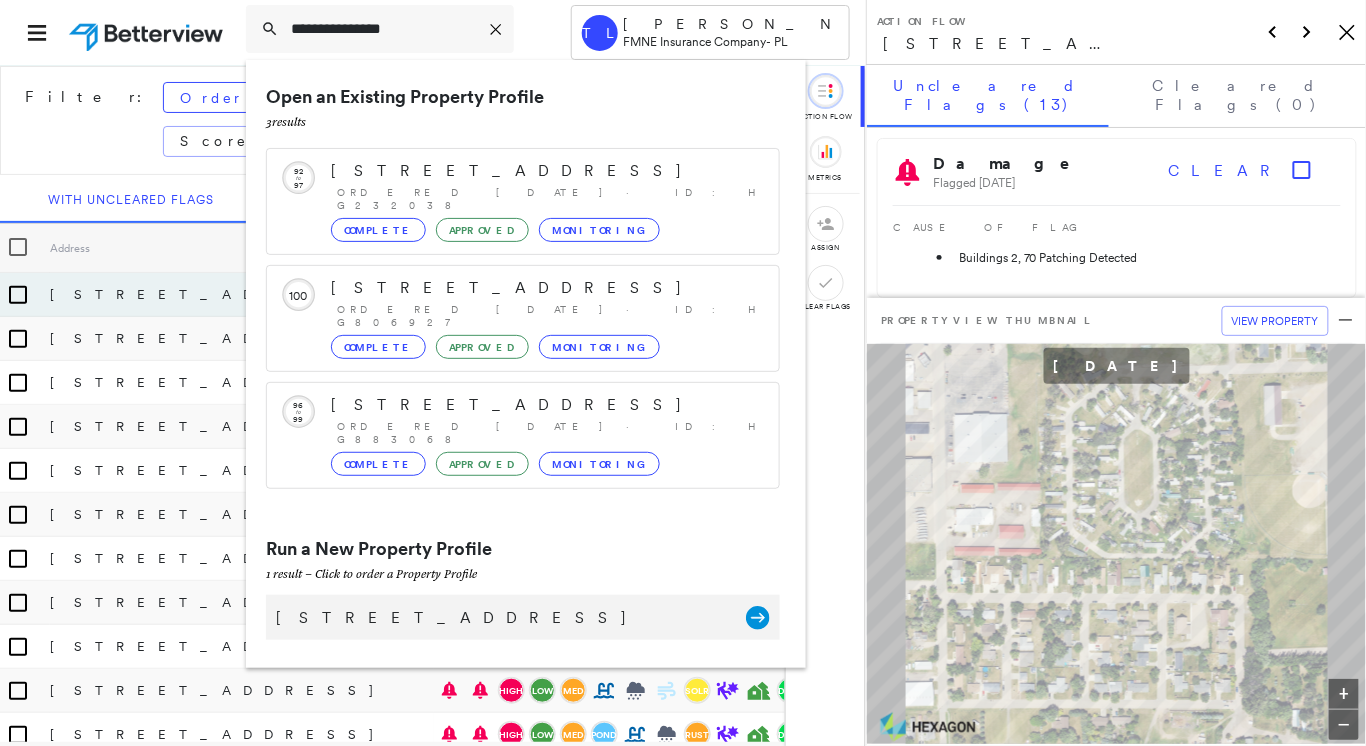 type on "**********" 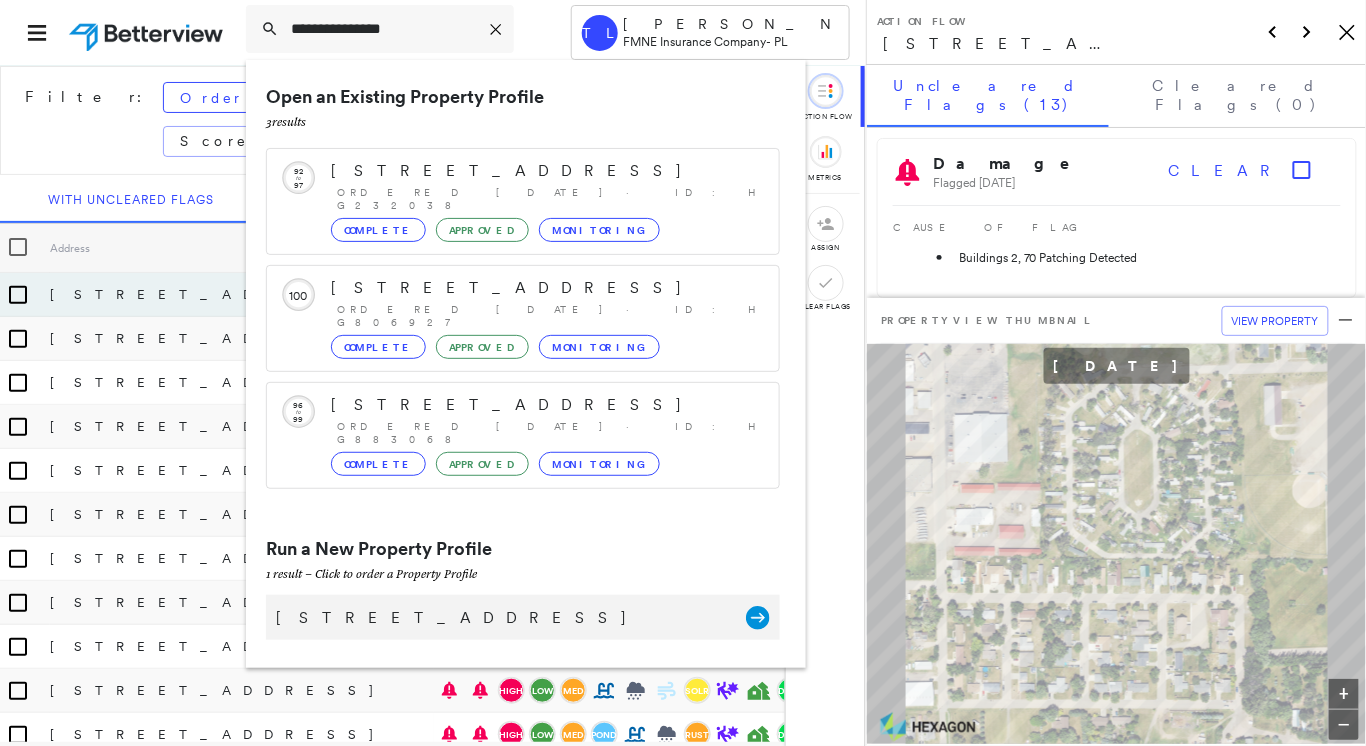 click on "[STREET_ADDRESS]" at bounding box center [501, 618] 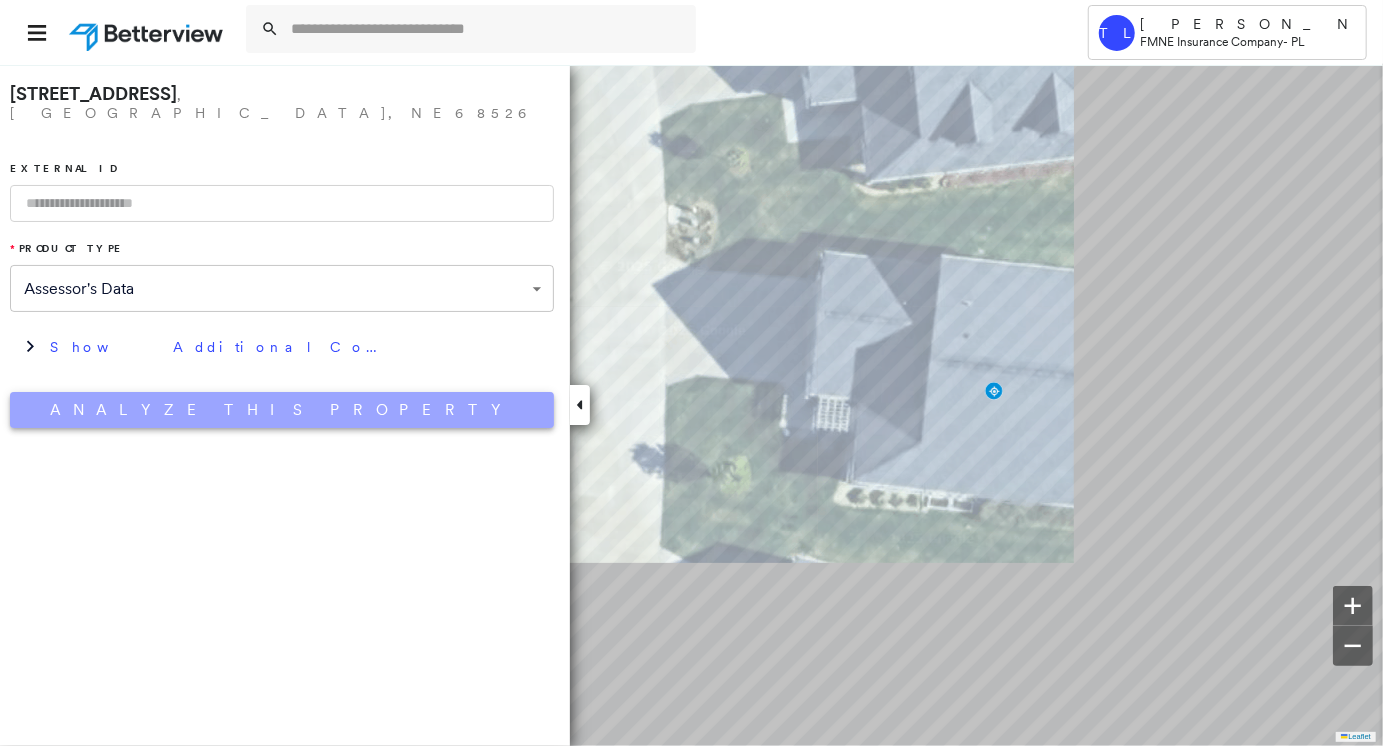 click on "Analyze This Property" at bounding box center [282, 410] 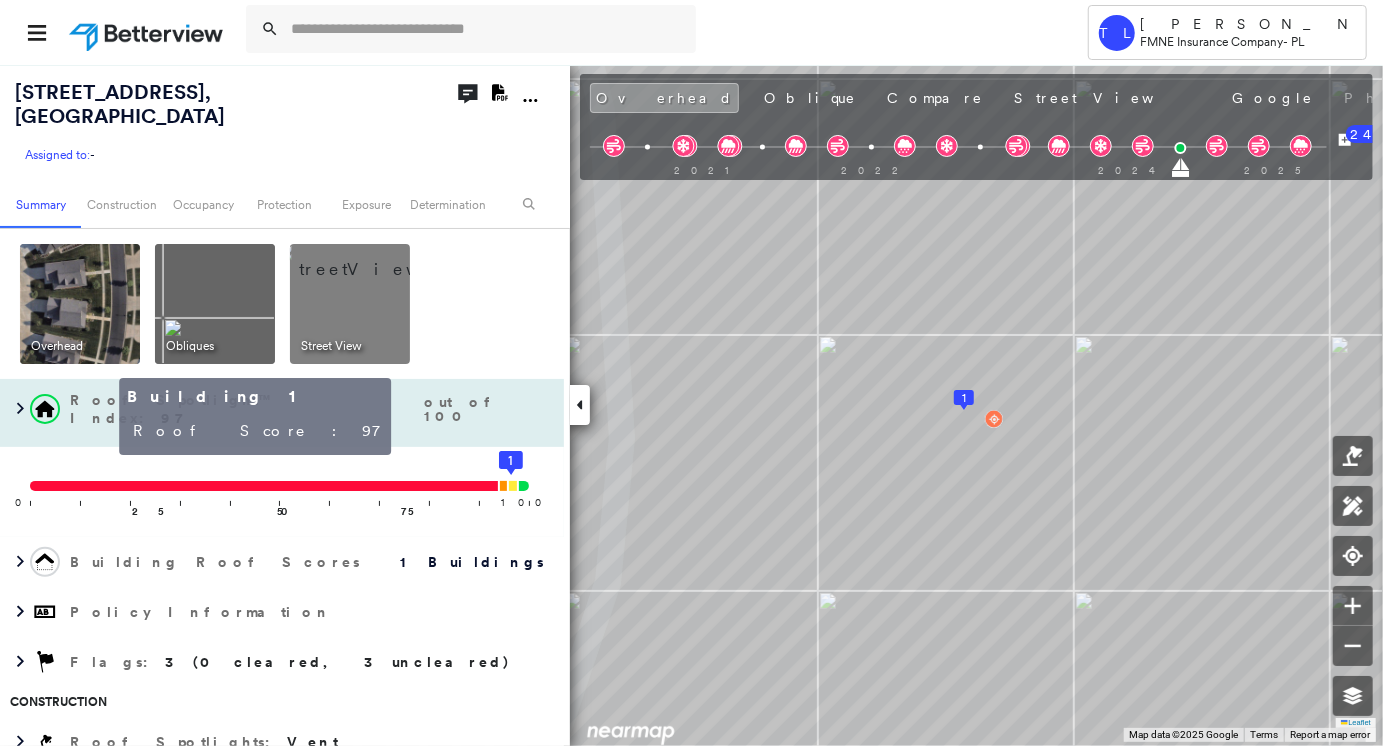 click 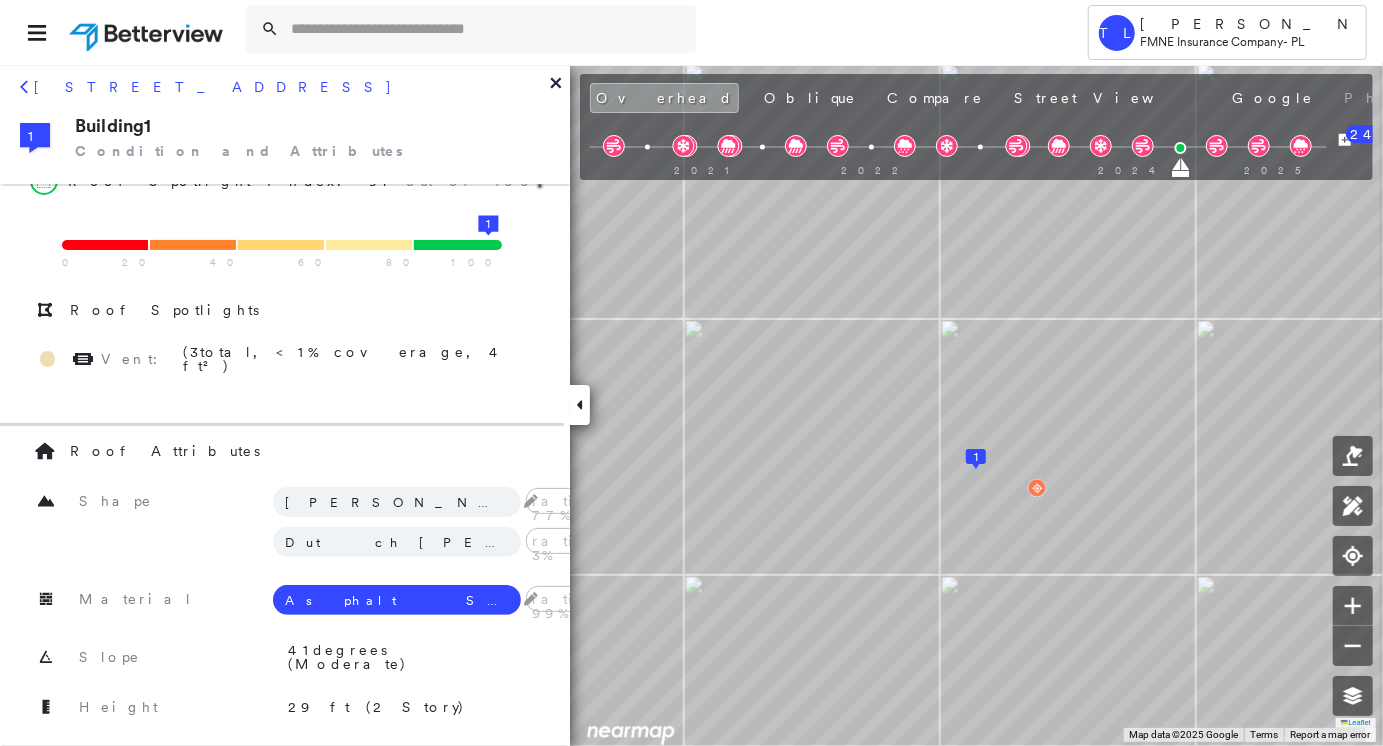 scroll, scrollTop: 0, scrollLeft: 0, axis: both 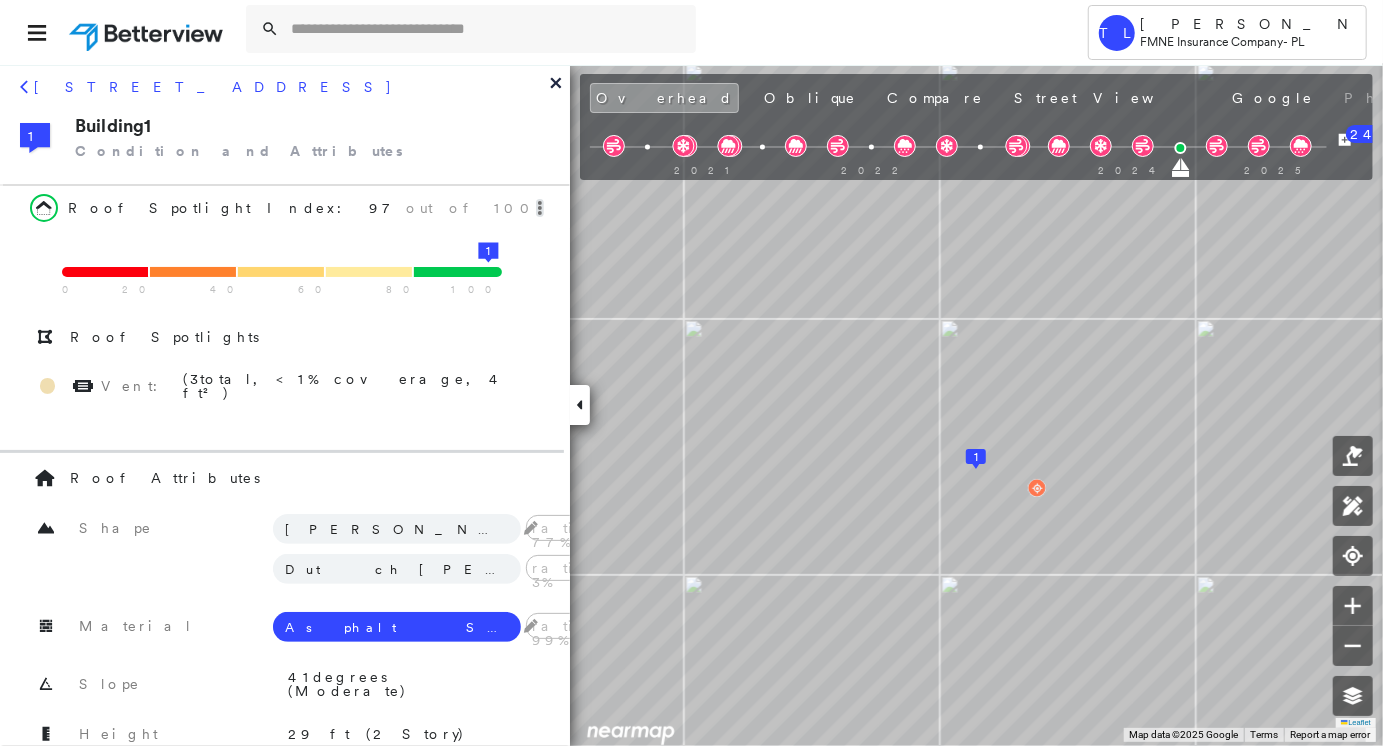 click 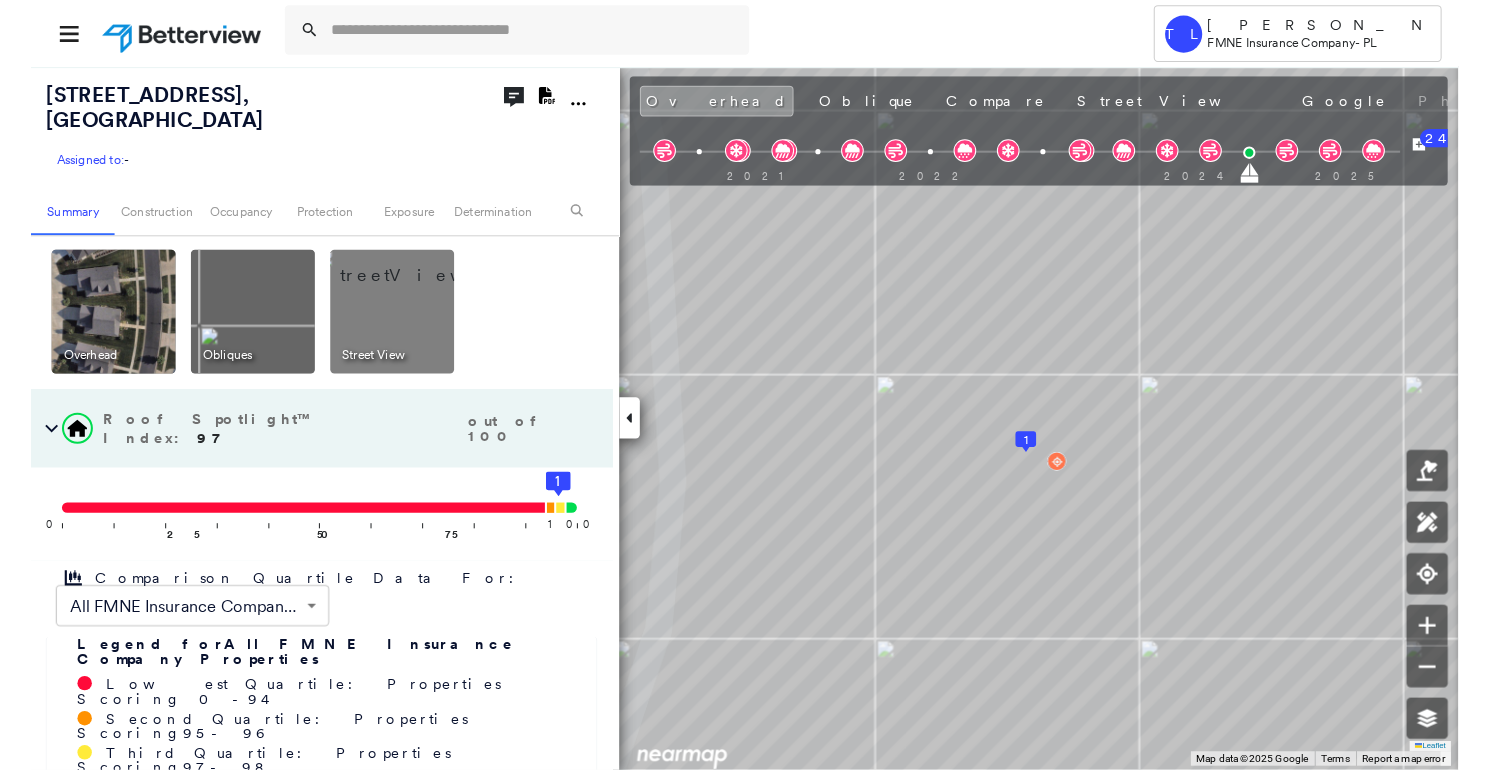 scroll, scrollTop: 0, scrollLeft: 0, axis: both 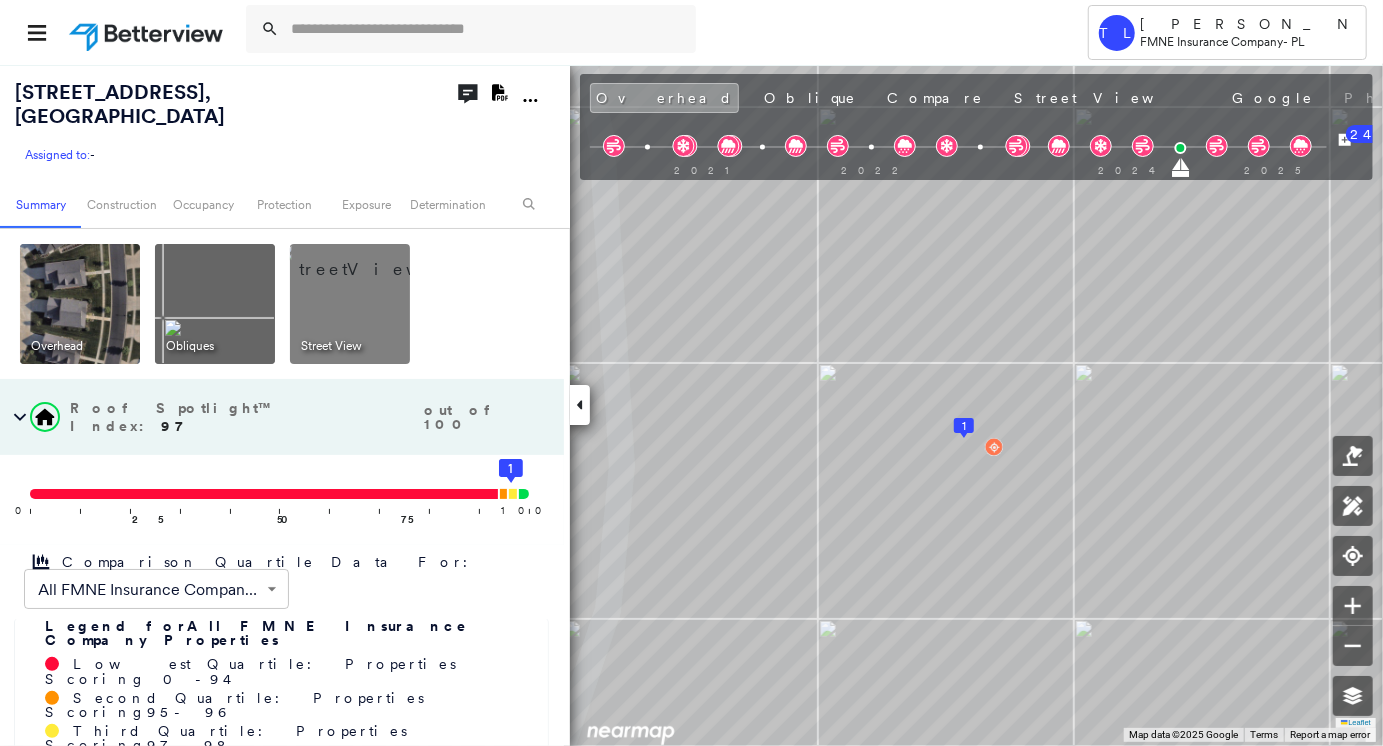click 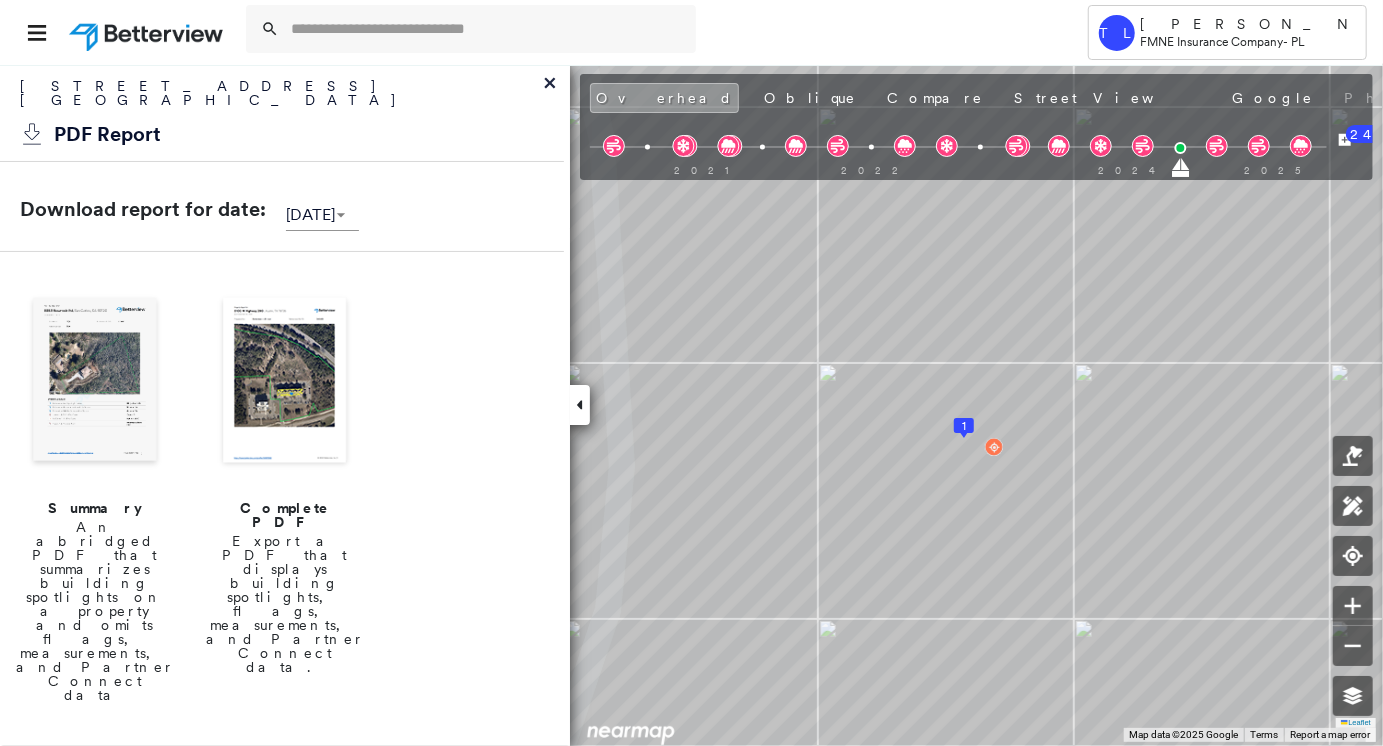 click on "An abridged PDF that summarizes building spotlights on a property and omits flags, measurements, and Partner Connect data" at bounding box center [95, 611] 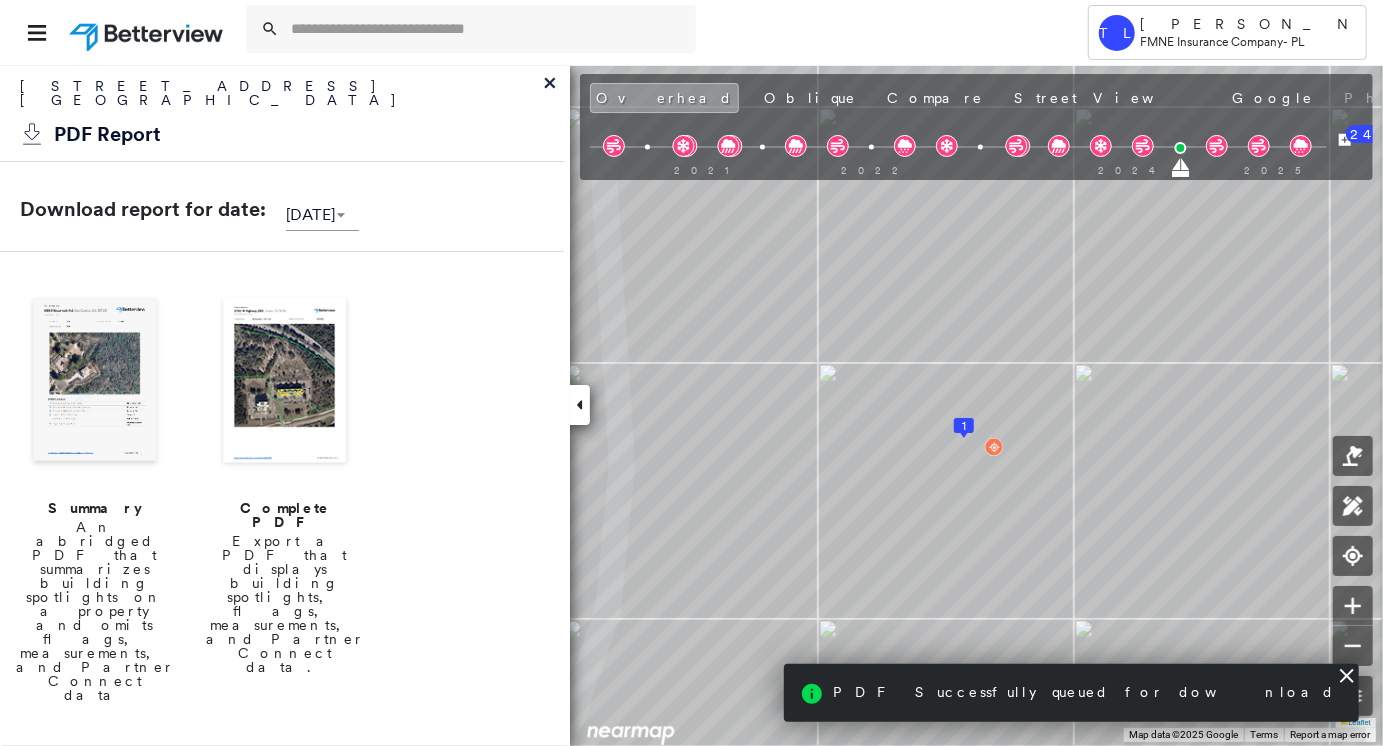 click at bounding box center [95, 382] 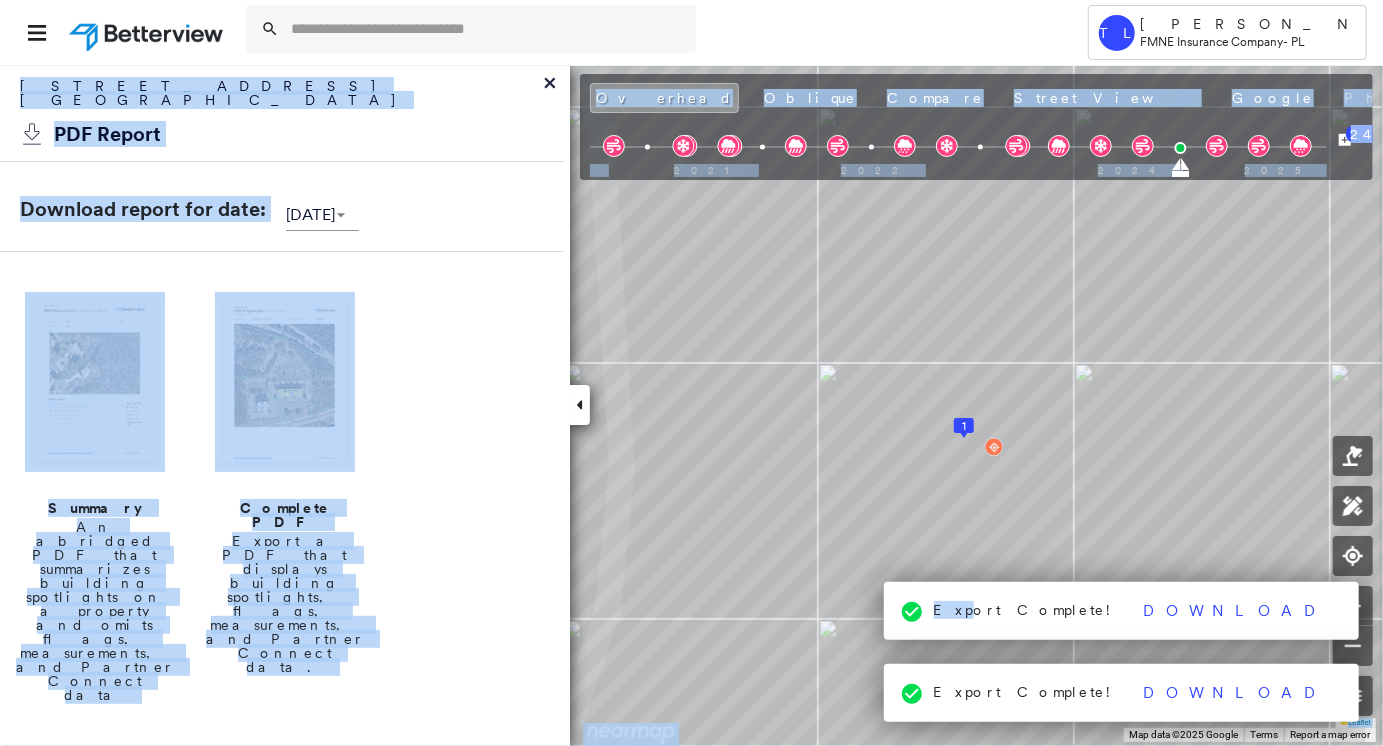 drag, startPoint x: 1172, startPoint y: 648, endPoint x: 673, endPoint y: 856, distance: 540.6154 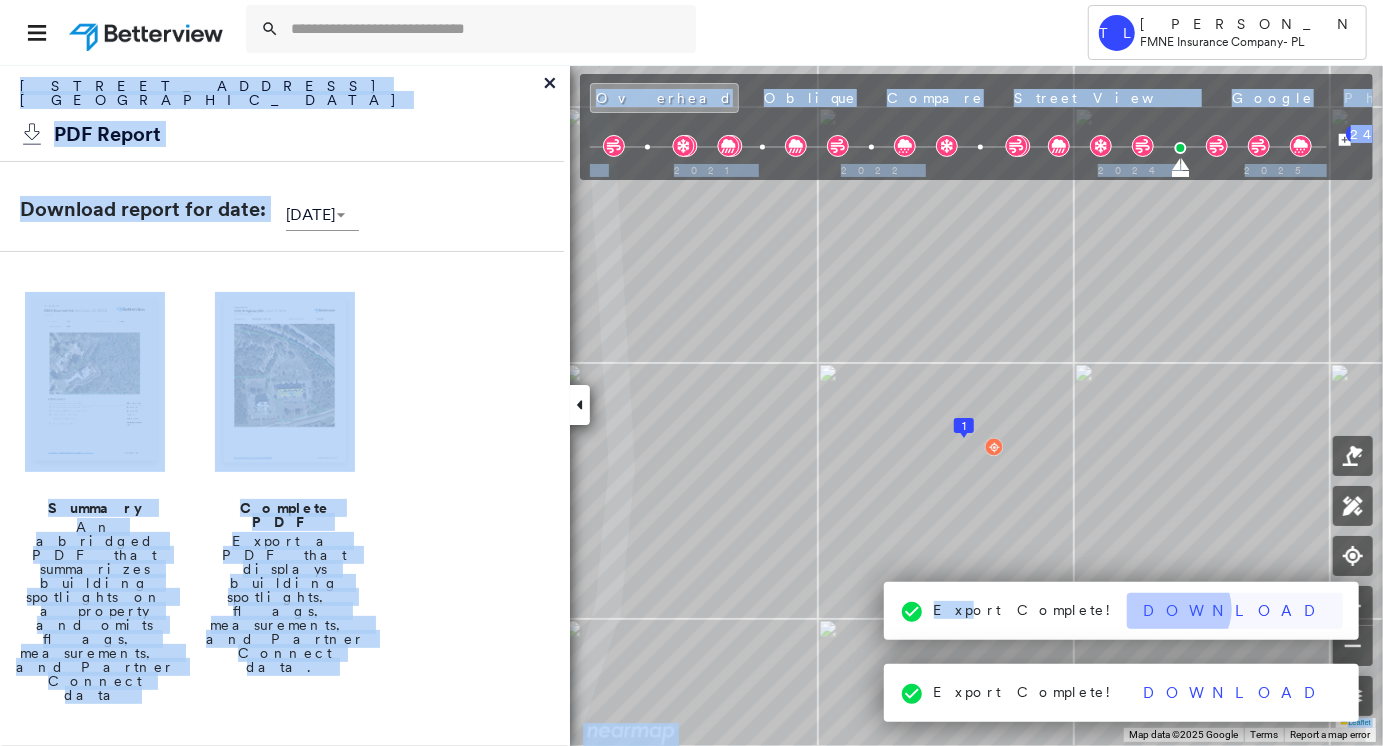 click on "Download" at bounding box center [1235, 611] 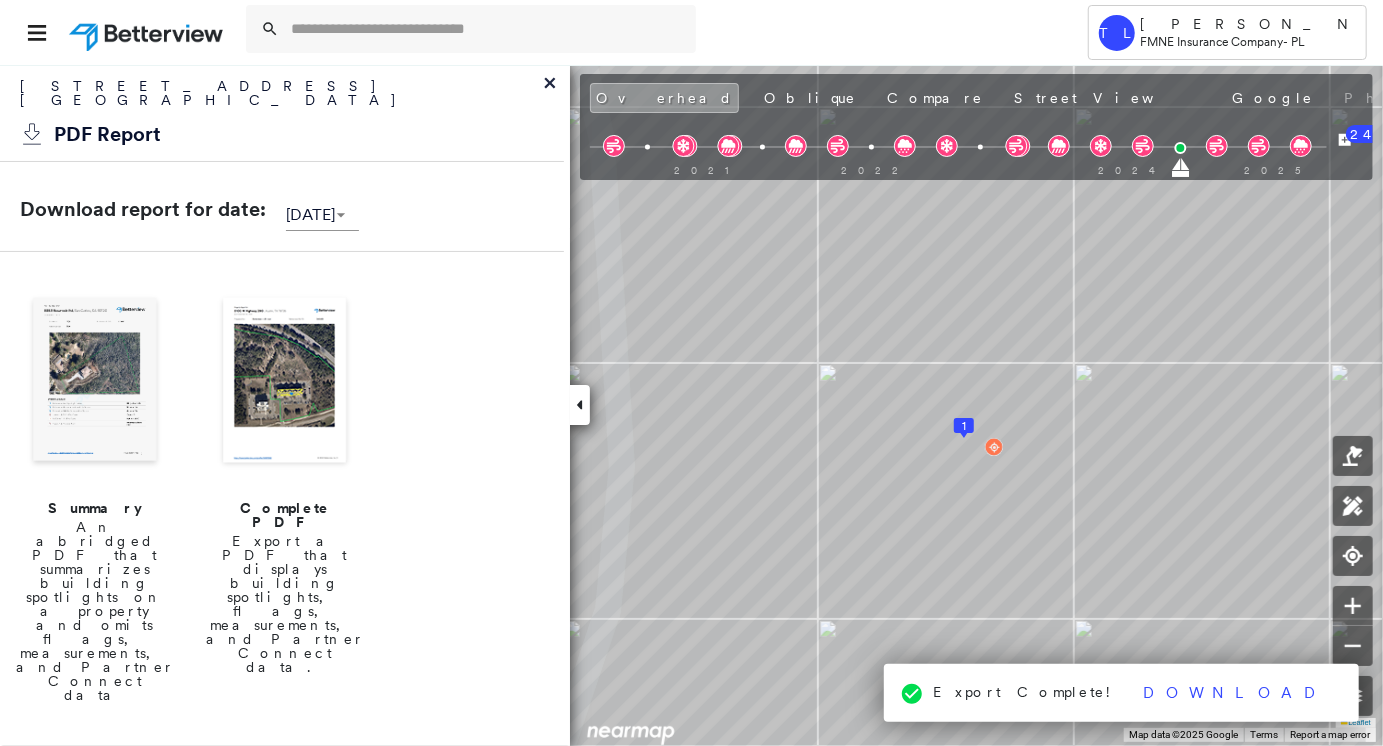 click at bounding box center (638, 32) 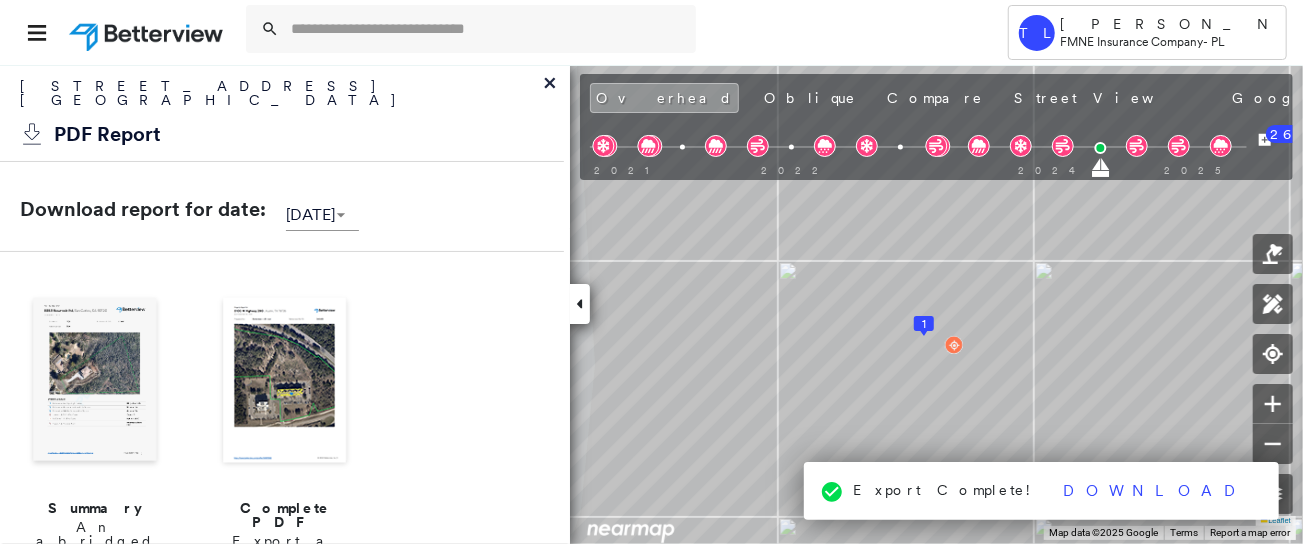drag, startPoint x: 464, startPoint y: 330, endPoint x: 473, endPoint y: 317, distance: 15.811388 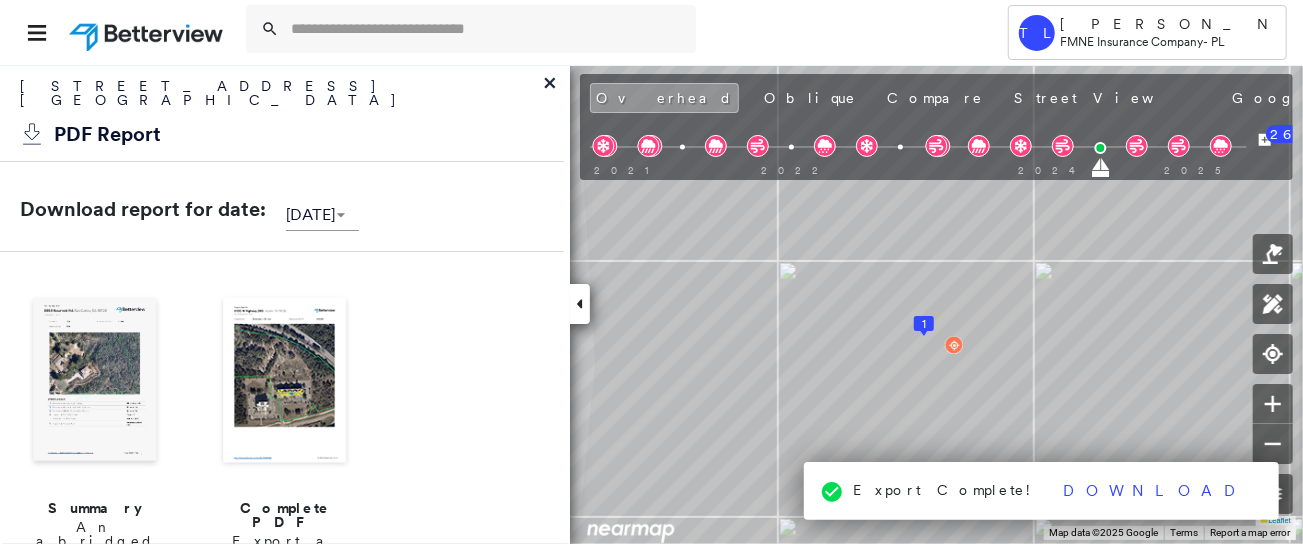 click at bounding box center [598, 32] 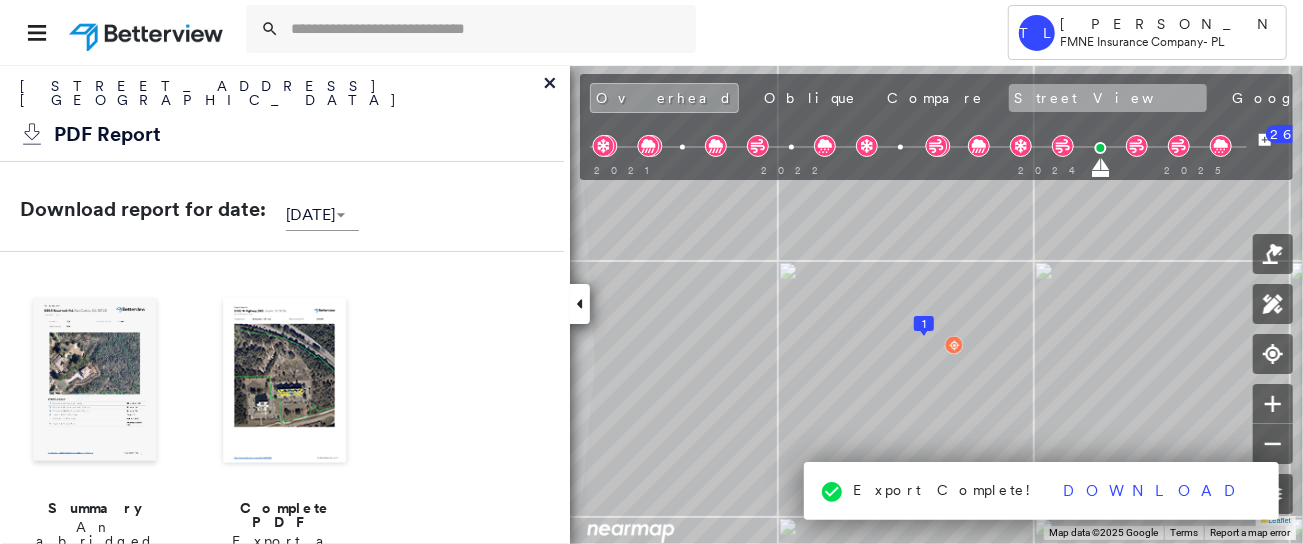 click on "Street View" at bounding box center (1108, 98) 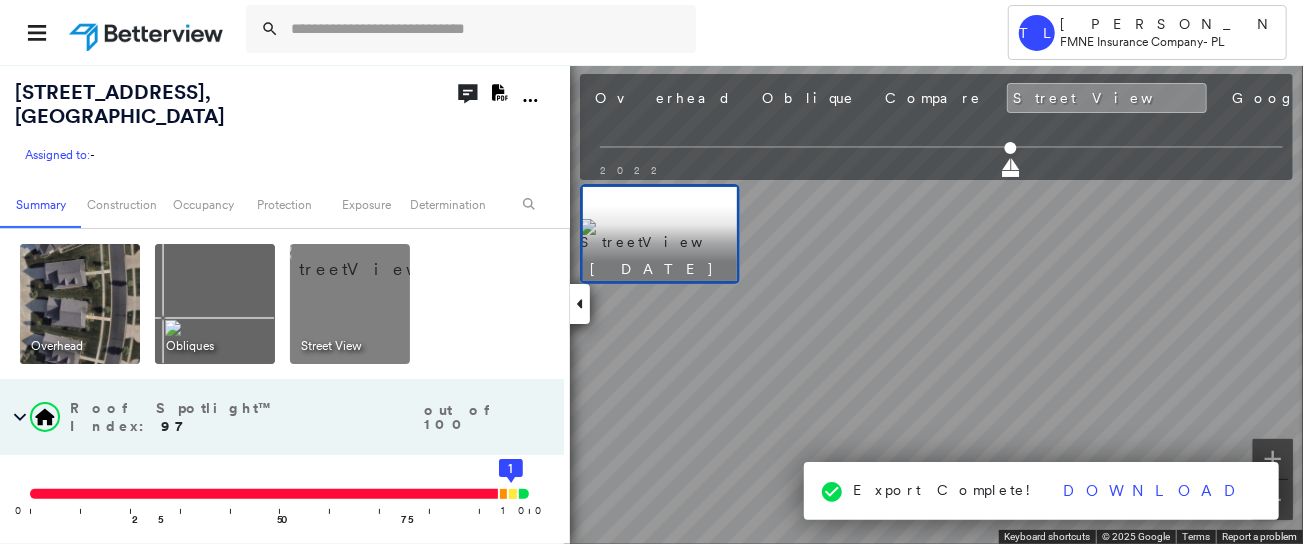 click at bounding box center (660, 234) 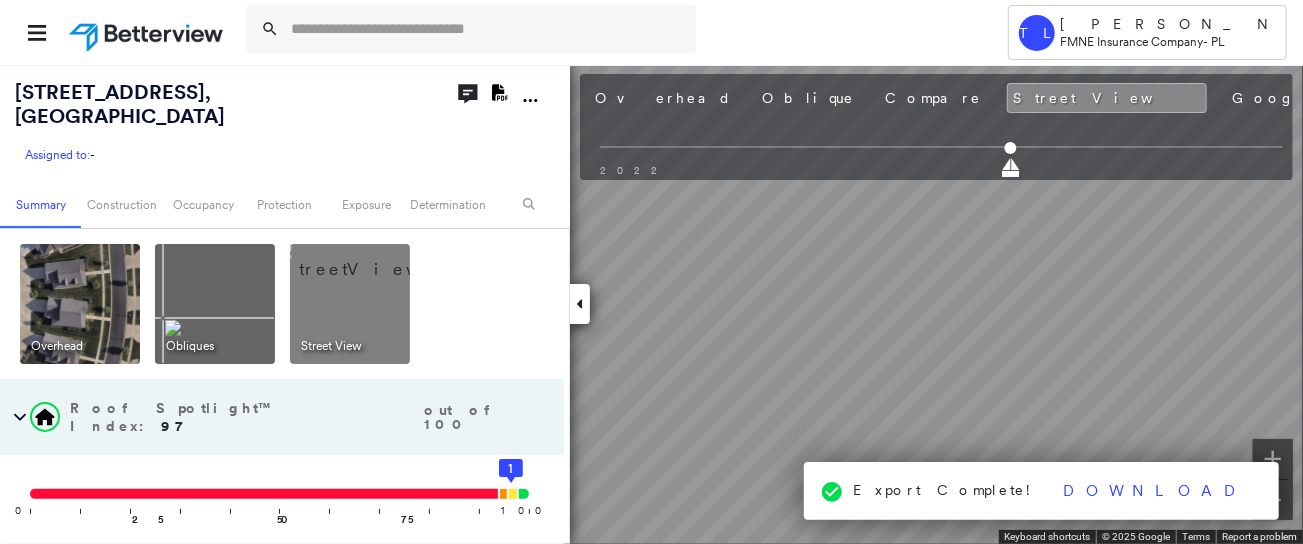 click 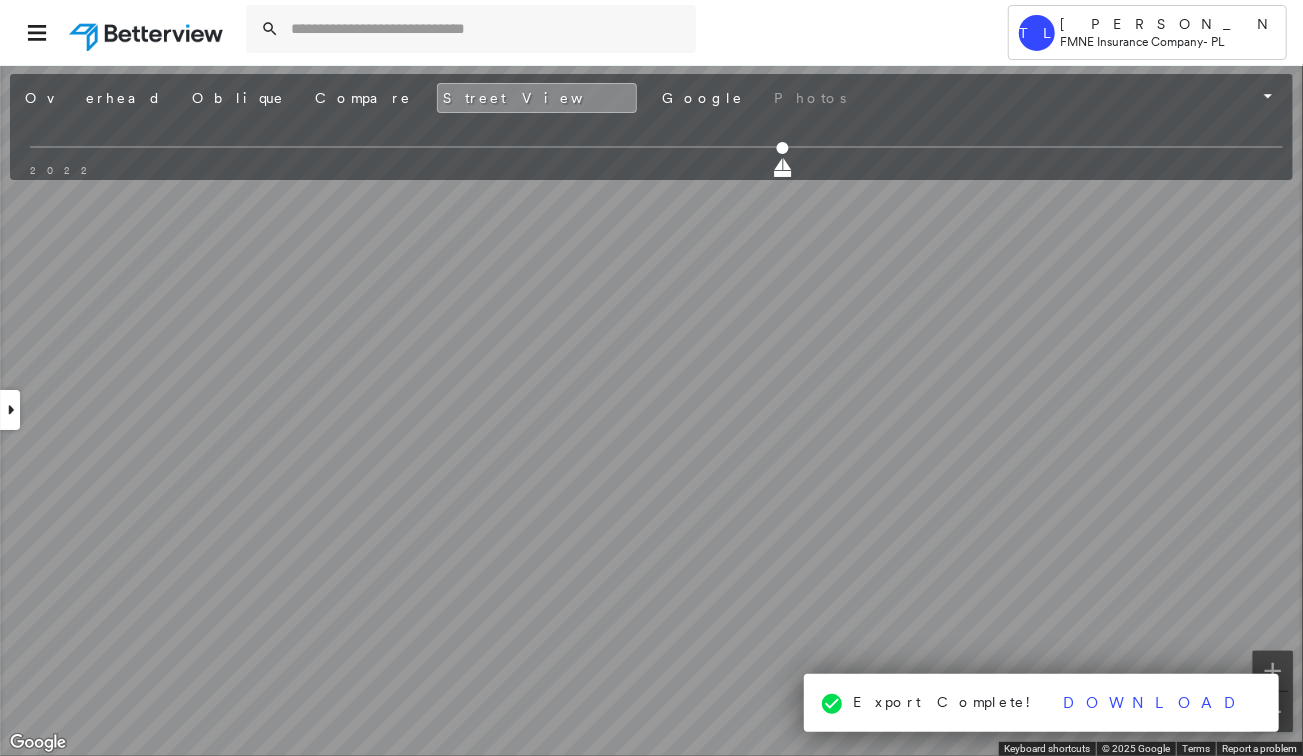 click at bounding box center (10, 410) 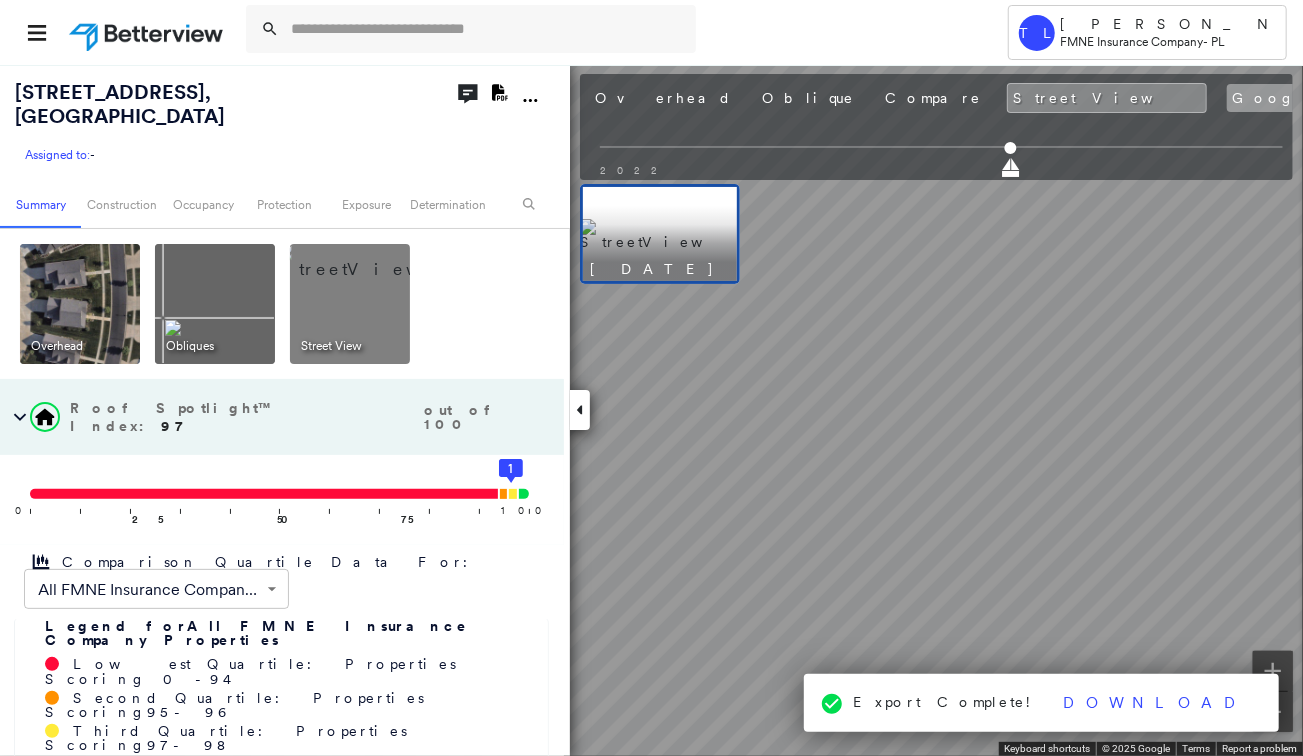 click on "Google" at bounding box center [1273, 98] 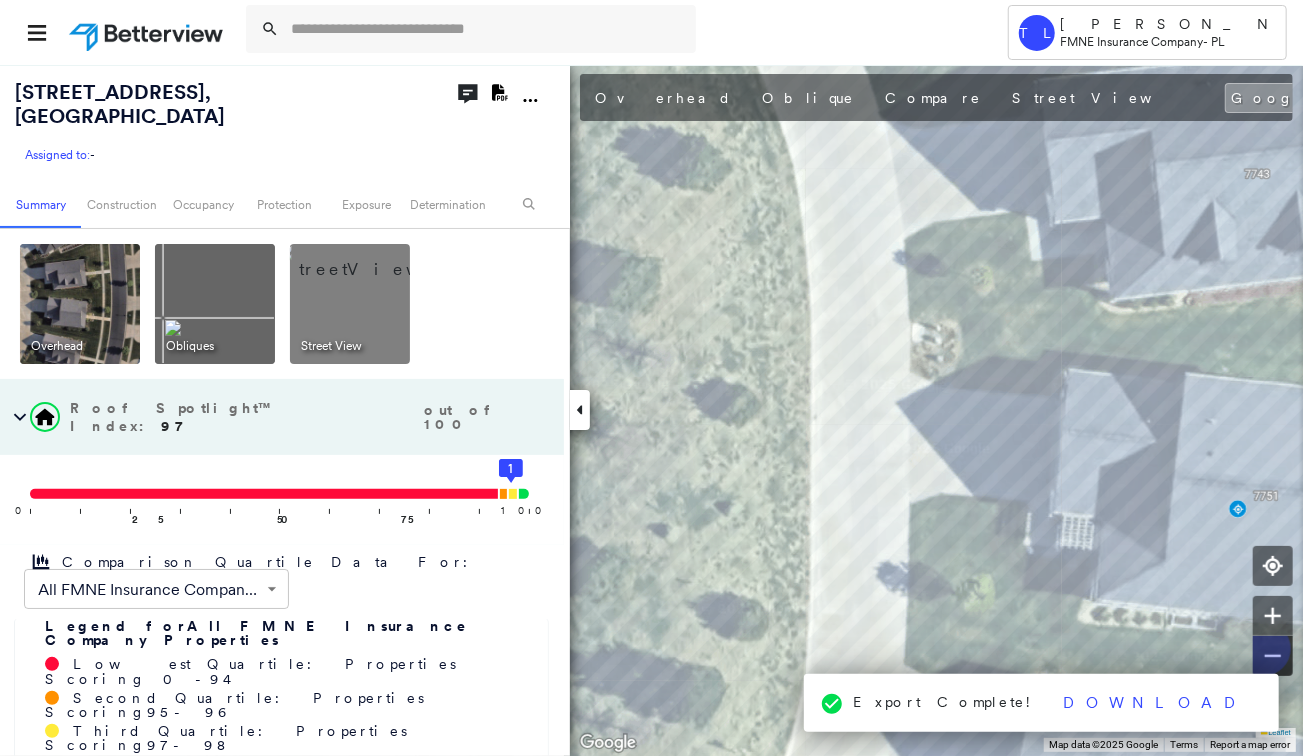 click 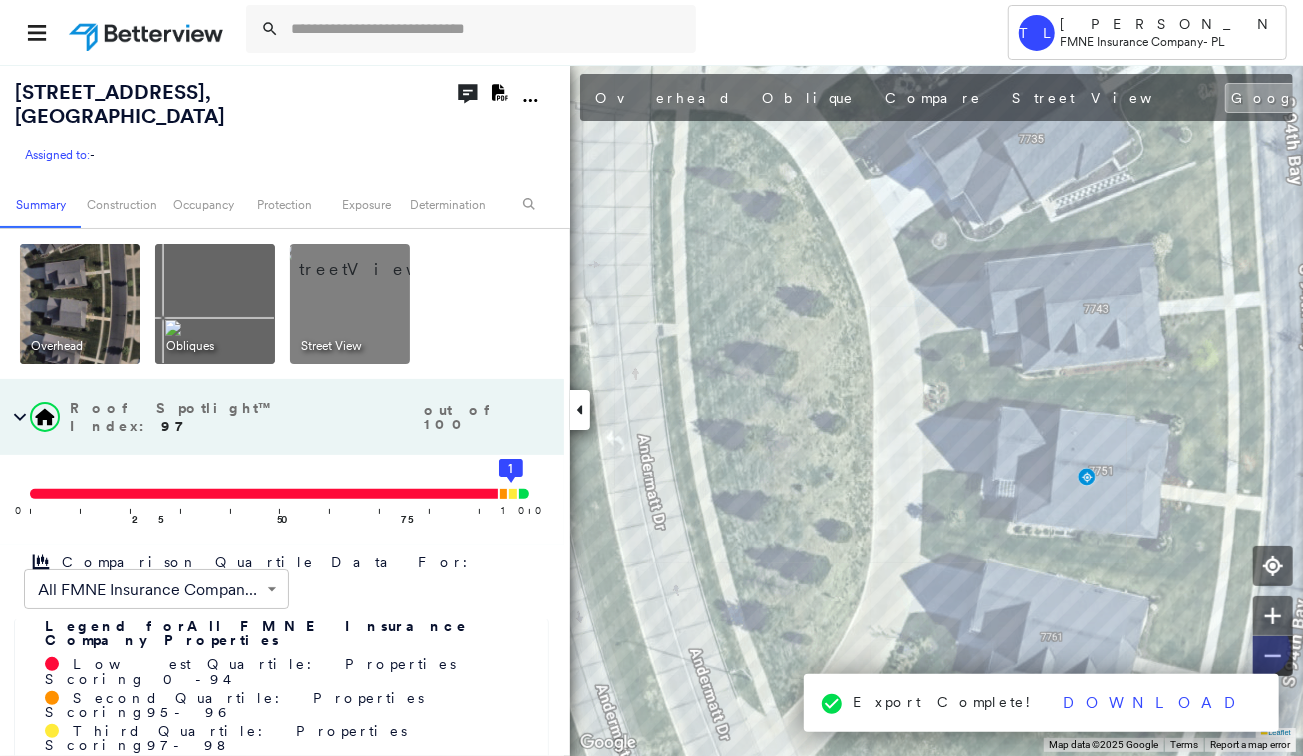 click 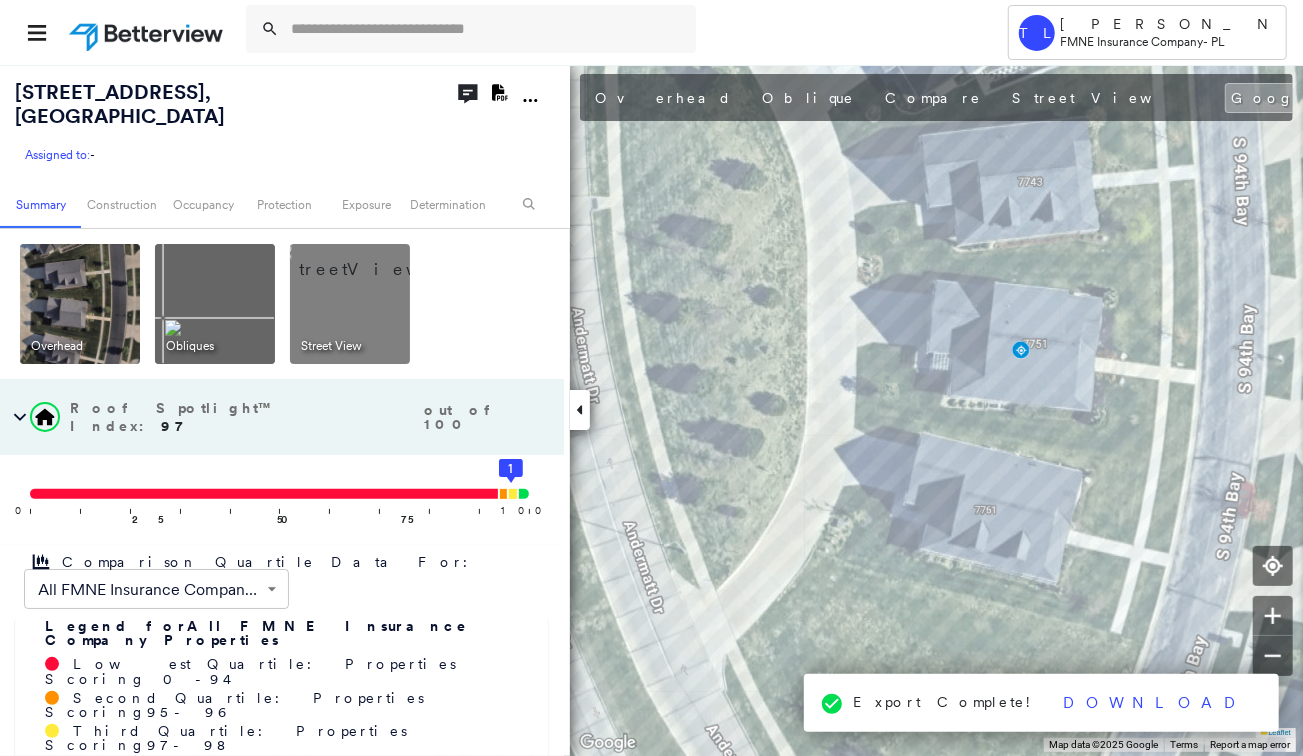 click at bounding box center [374, 259] 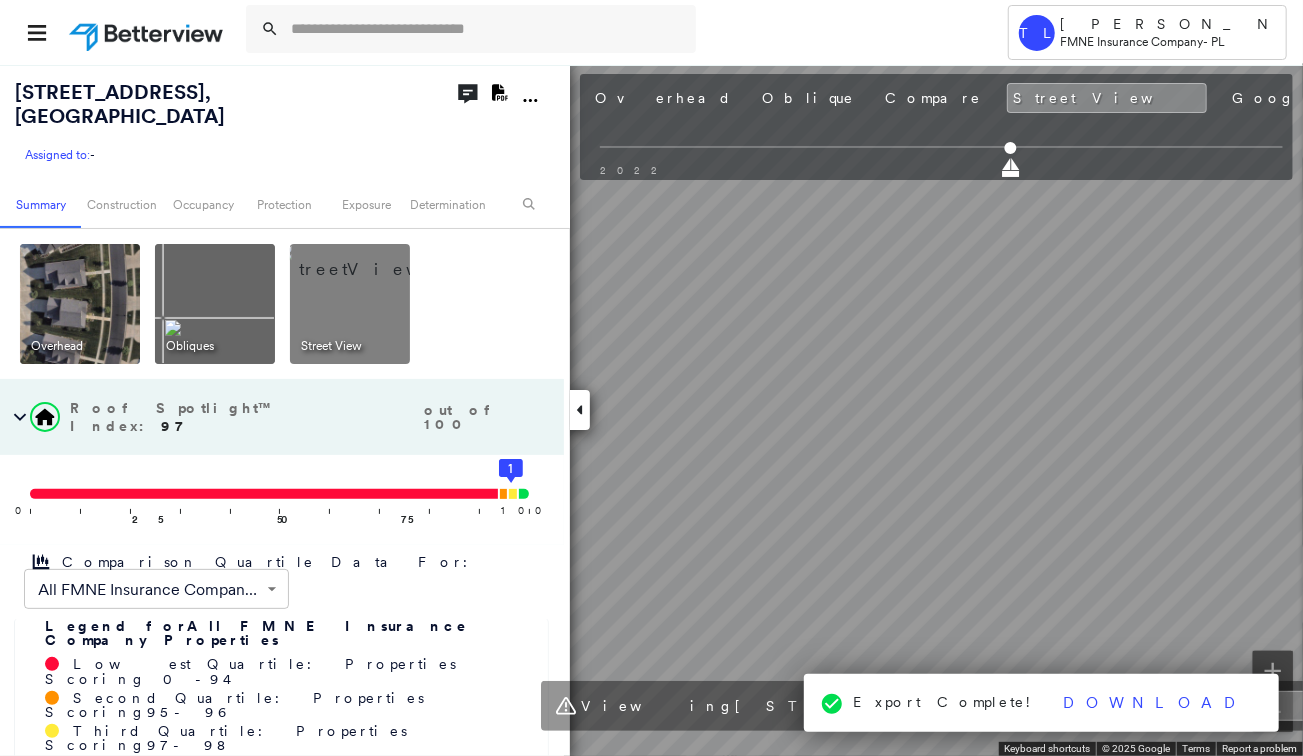 click on "[STREET_ADDRESS] Assigned to:  - Assigned to:  - Assigned to:  - Open Comments Download PDF Report Summary Construction Occupancy Protection Exposure Determination Overhead Obliques Street View Roof Spotlight™ Index :  97 out of 100 0 100 25 50 75 1 Comparison Quartile Data For: All FMNE Insurance Company Properties ****** ​ Legend for  All FMNE Insurance Company Properties Lowest Quartile: Properties Scoring 0 -  94 Second Quartile: Properties Scoring  95  -   96 Third Quartile: Properties Scoring  97  -   98 Highest Quartile: Properties Scoring  99  - 100 RSI unavailable Building Roof Scores 1 Buildings Policy Information Flags :  3 (0 cleared, 3 uncleared) Construction Roof Spotlights :  Vent Property Features :  Road (Drivable Surface), Concrete Area, Maintained Lawn, Natural Pervious Surface, Hard Surface Roof Age :  [DEMOGRAPHIC_DATA]+ years old. 1 Building 1 :  9+ years Roof Size & Shape :  1 building  - [PERSON_NAME] | Asphalt Shingle Assessor and MLS Details Occupancy Ownership Place Detail Exposure" at bounding box center (651, 410) 